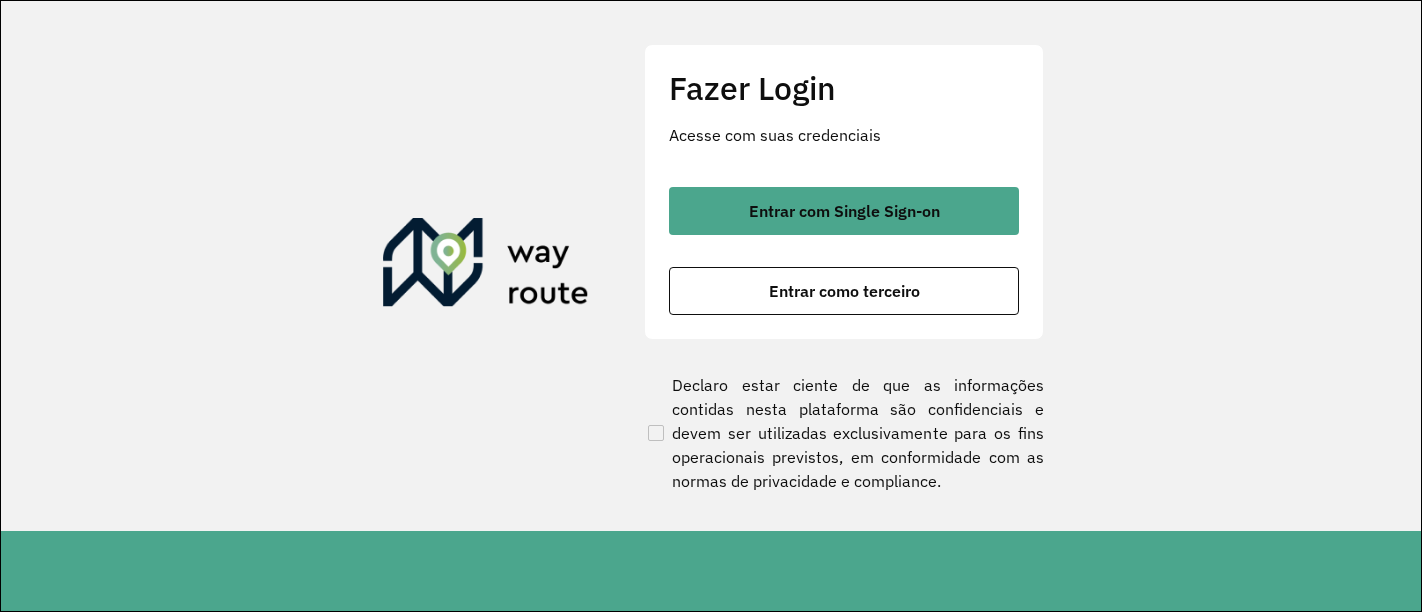 scroll, scrollTop: 0, scrollLeft: 0, axis: both 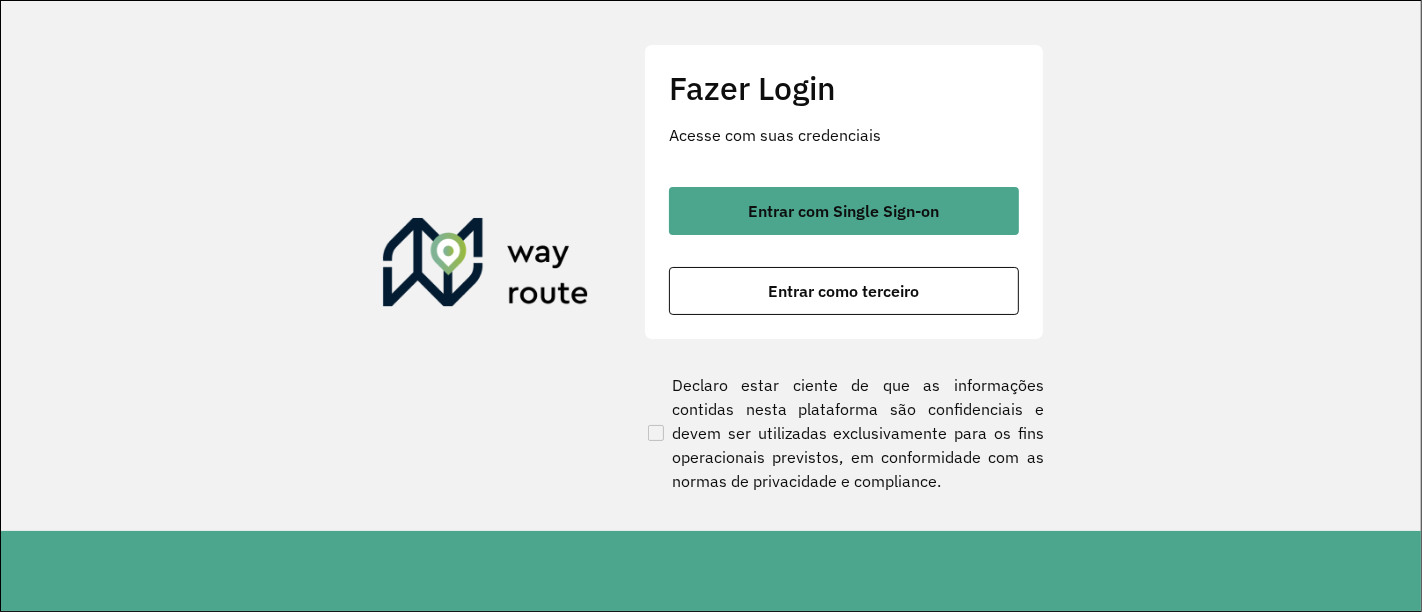 click on "Entrar com Single Sign-on" at bounding box center [844, 211] 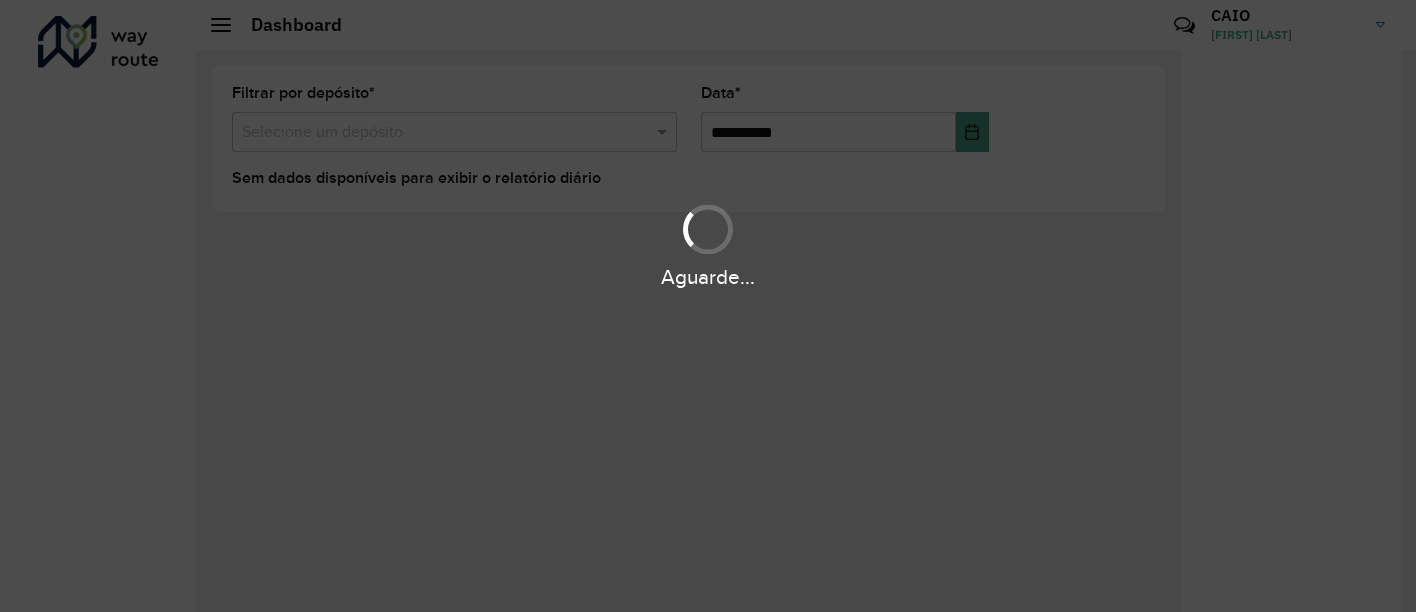 scroll, scrollTop: 0, scrollLeft: 0, axis: both 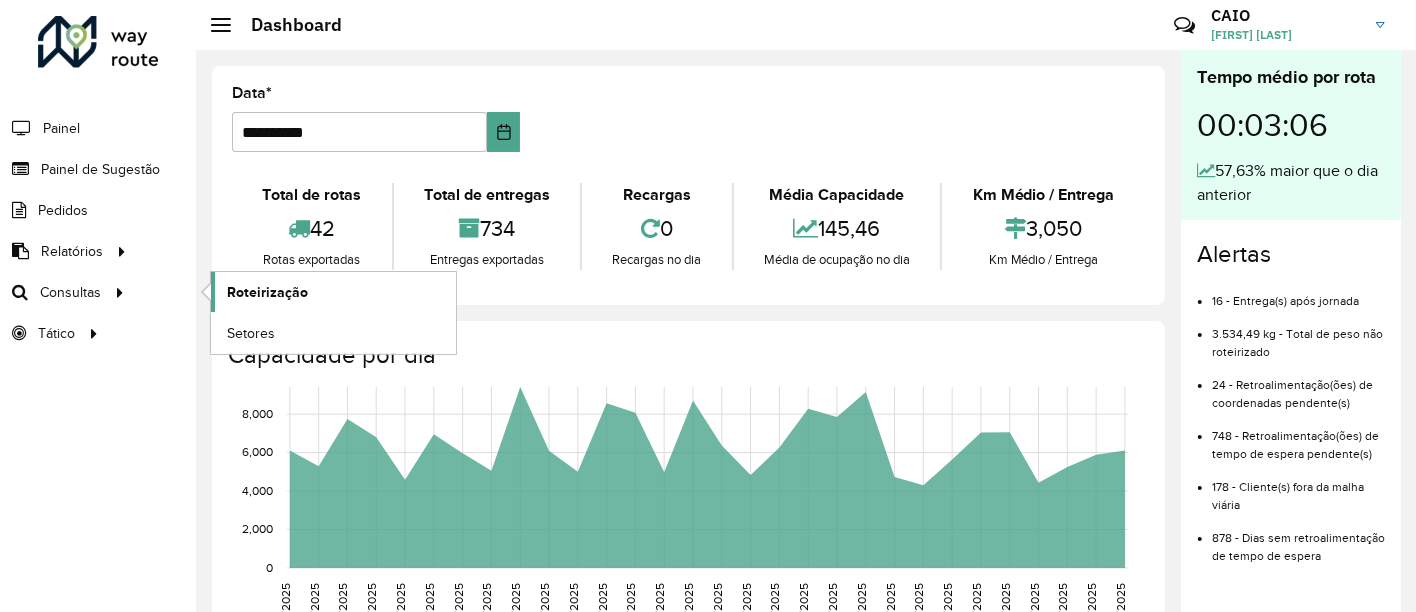 click on "Roteirização" 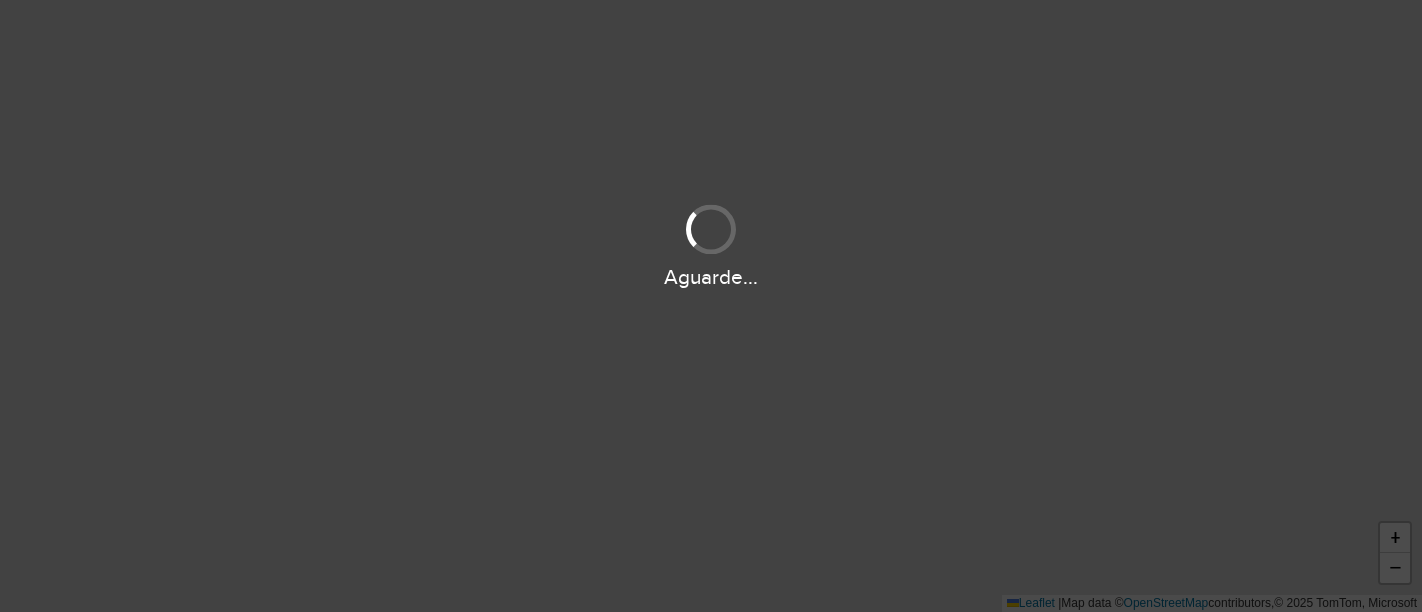scroll, scrollTop: 0, scrollLeft: 0, axis: both 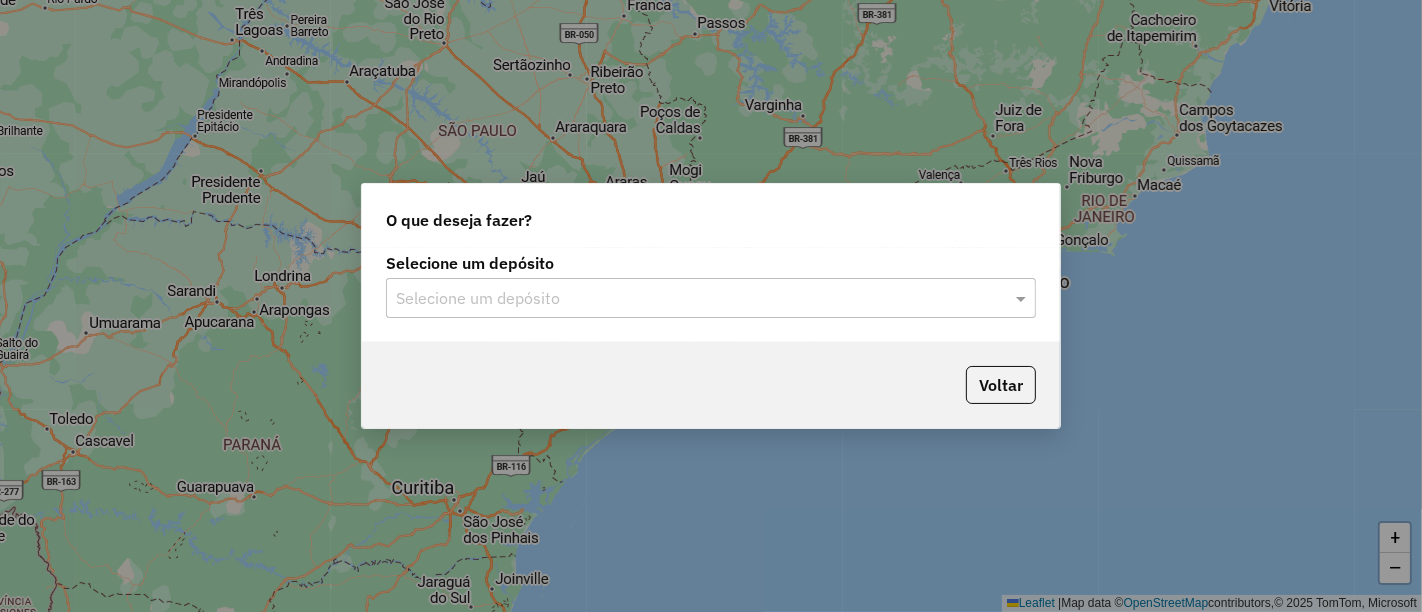 click 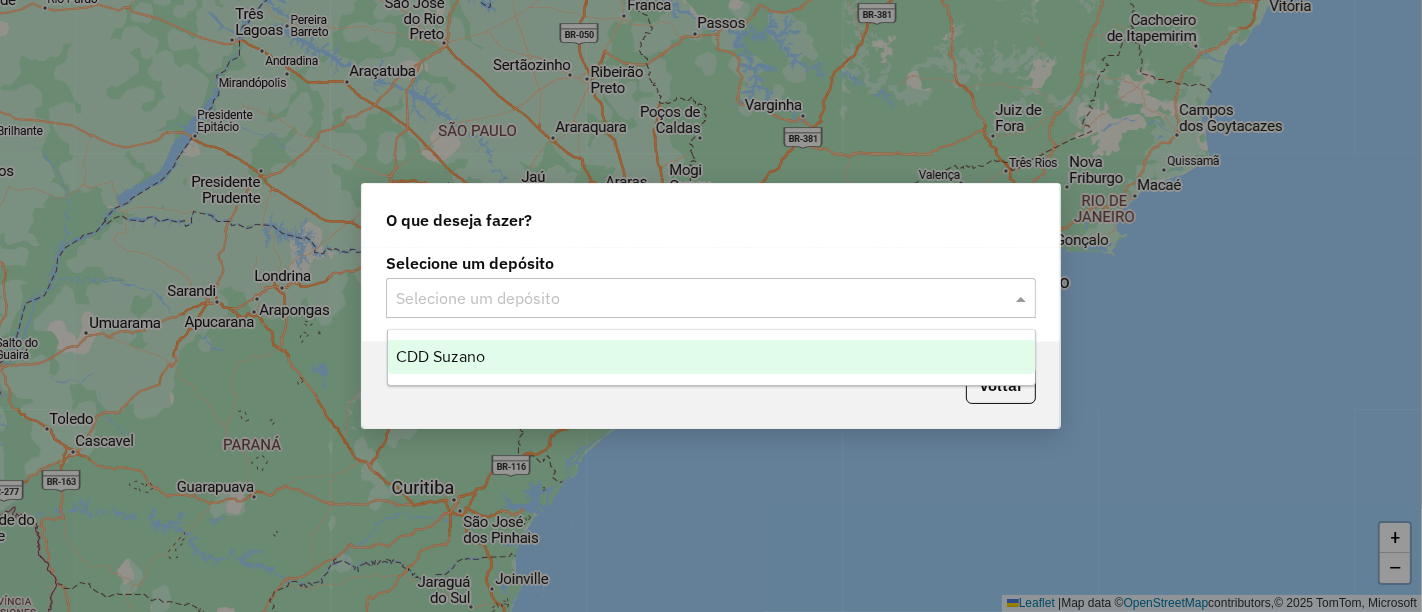 click on "CDD Suzano" at bounding box center [440, 356] 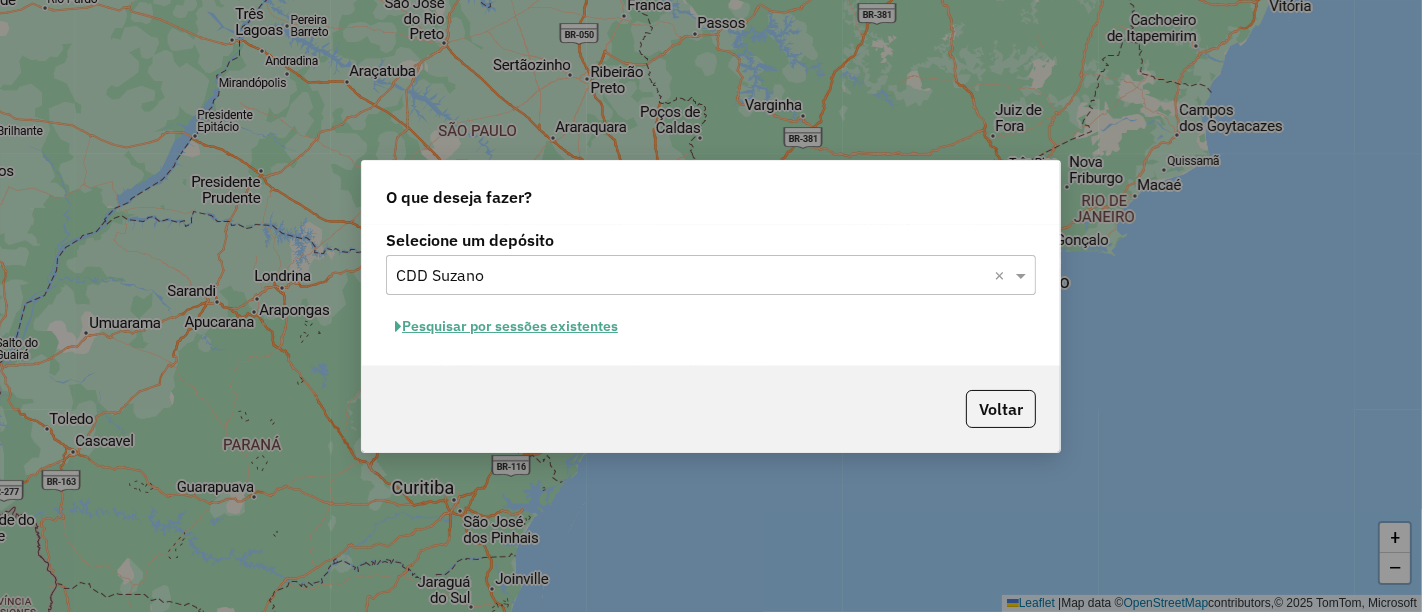 click on "Pesquisar por sessões existentes" 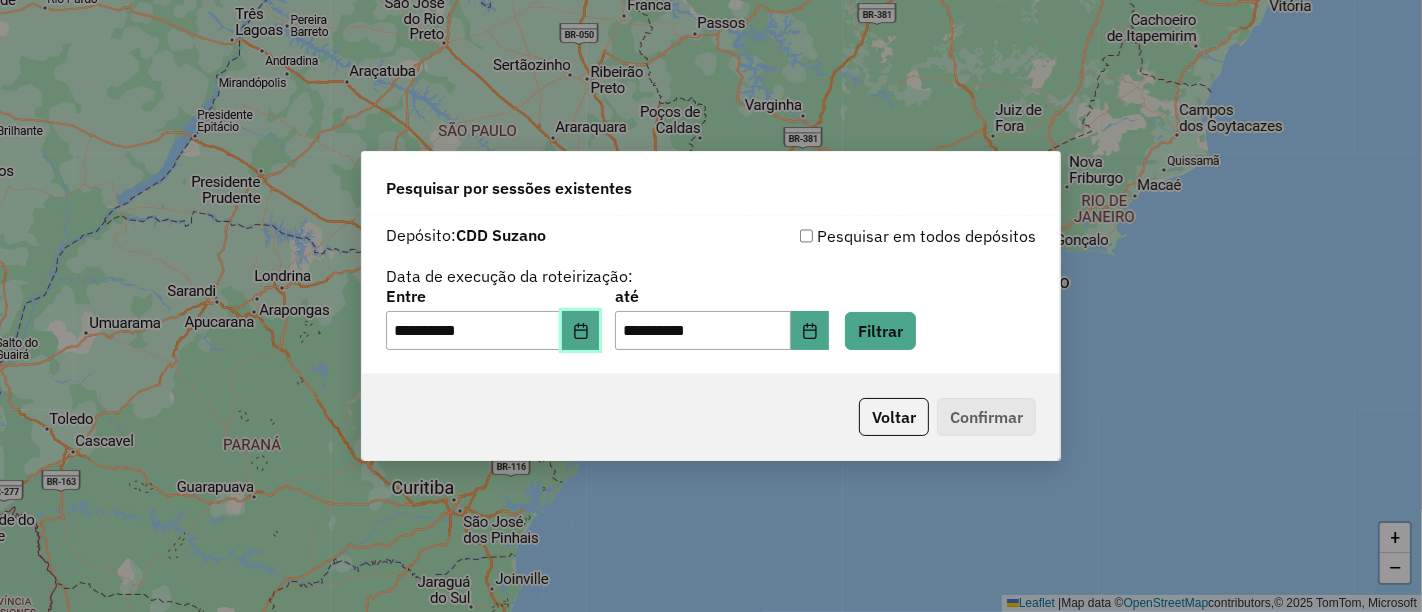 click 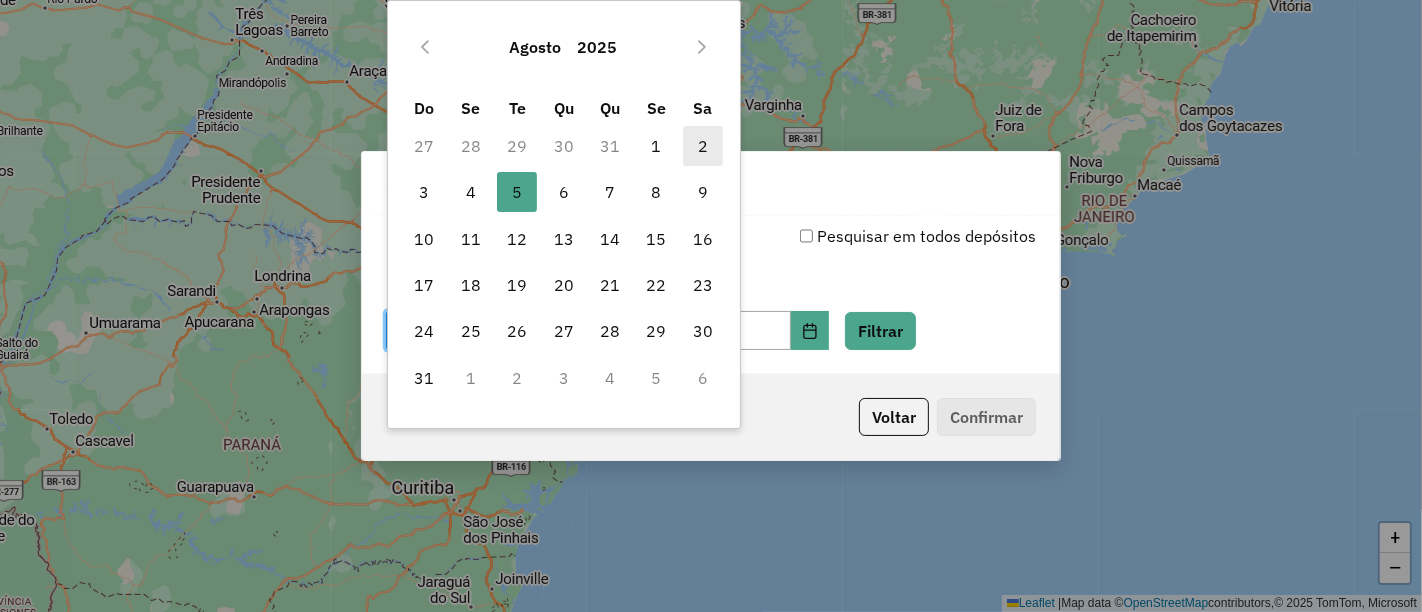 click on "2" at bounding box center (703, 146) 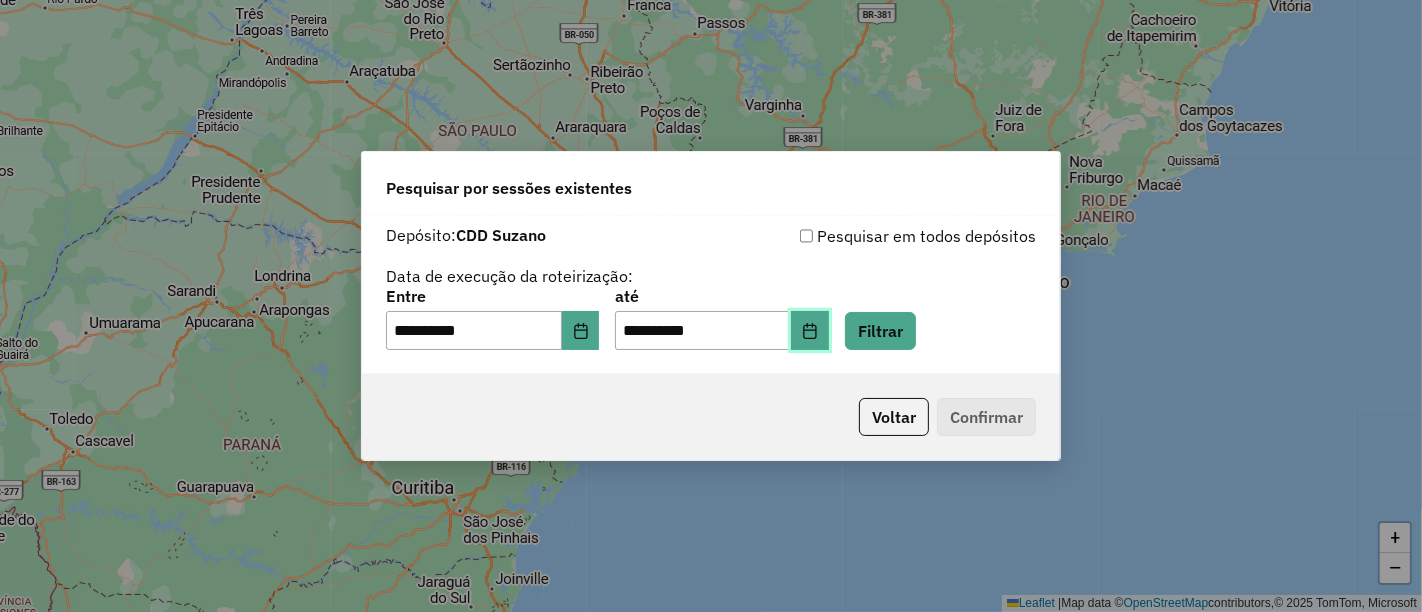 click at bounding box center (810, 331) 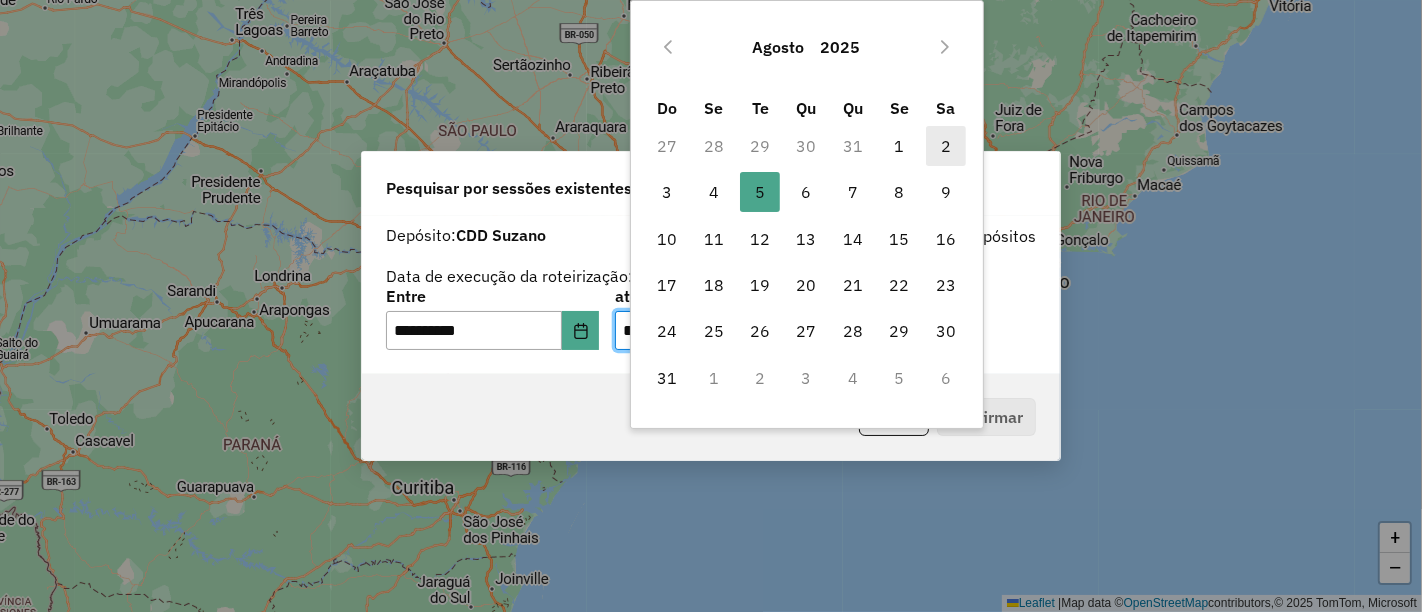 click on "2" at bounding box center (946, 146) 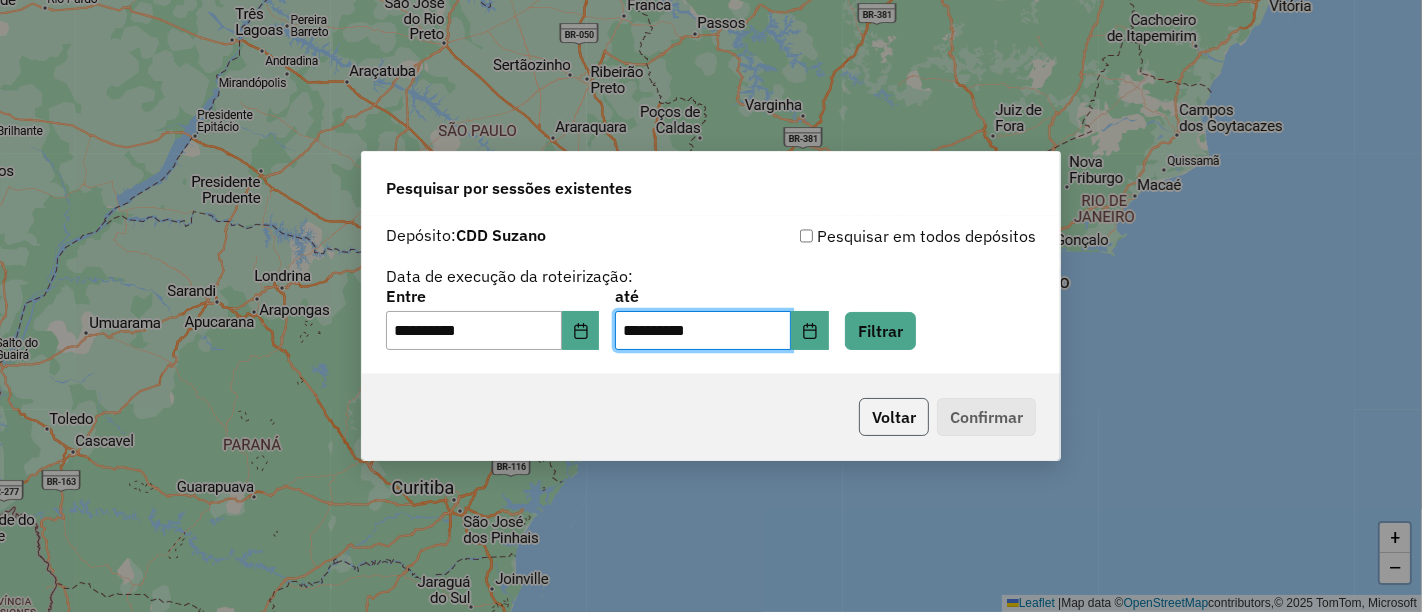 click on "Voltar" 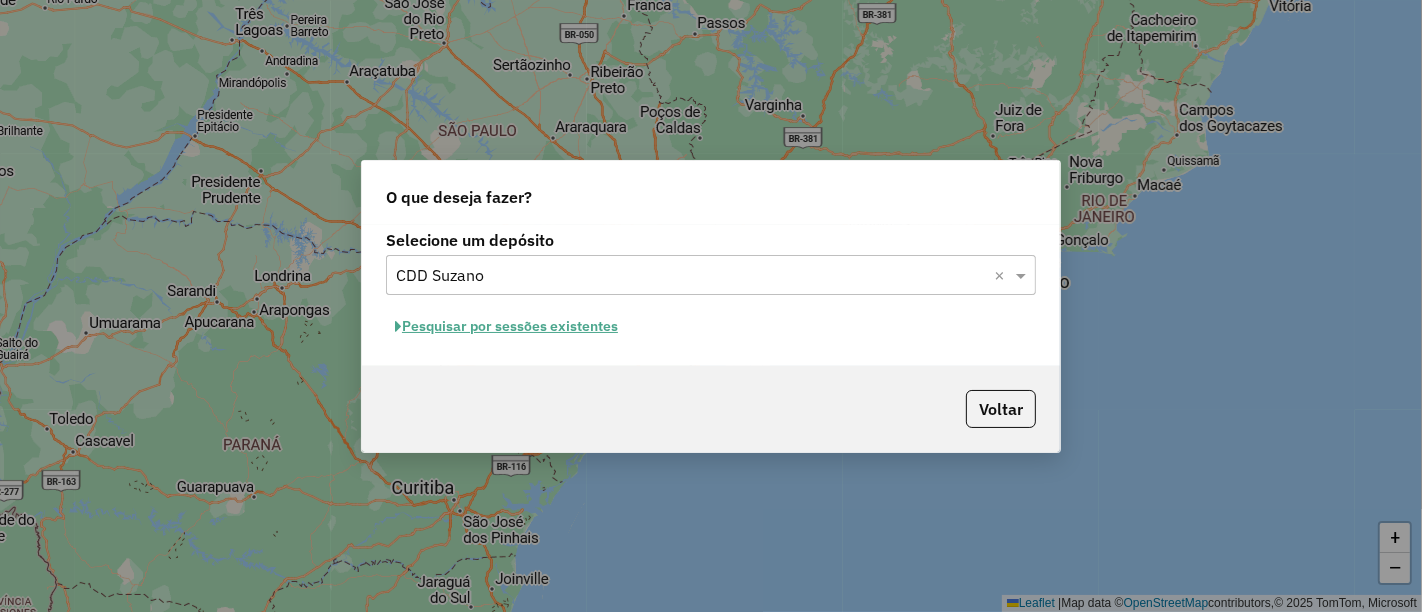 click on "Pesquisar por sessões existentes" 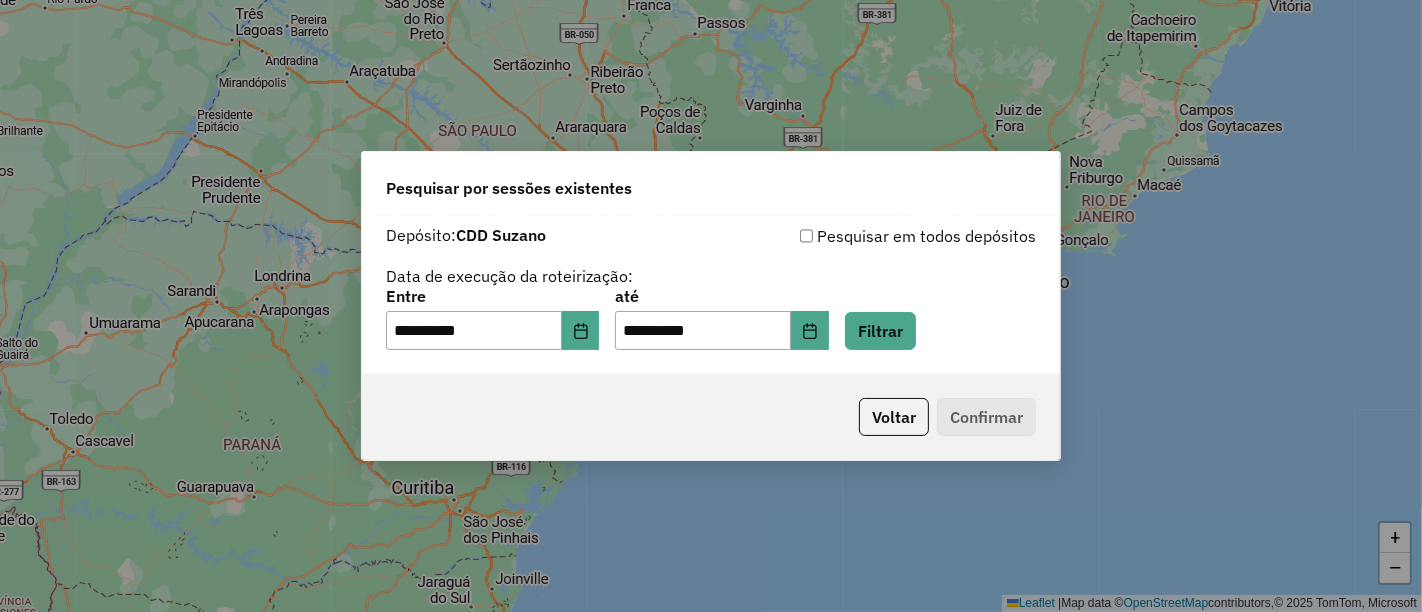 click on "Voltar   Confirmar" 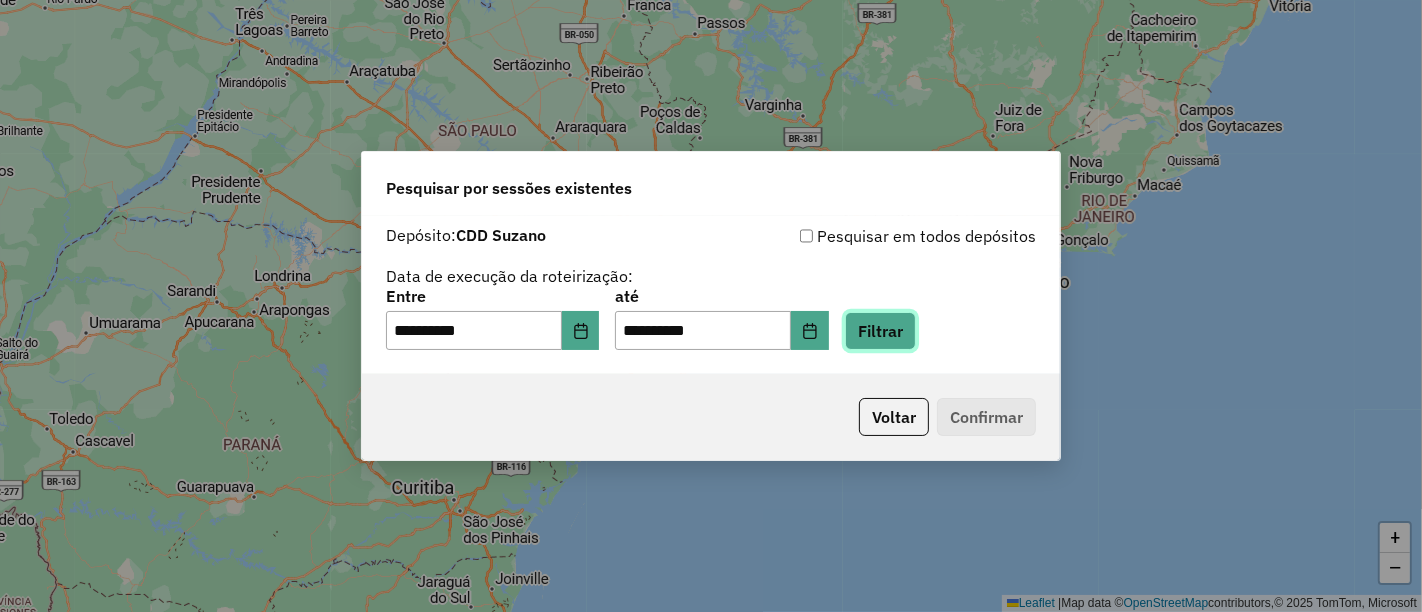click on "Filtrar" 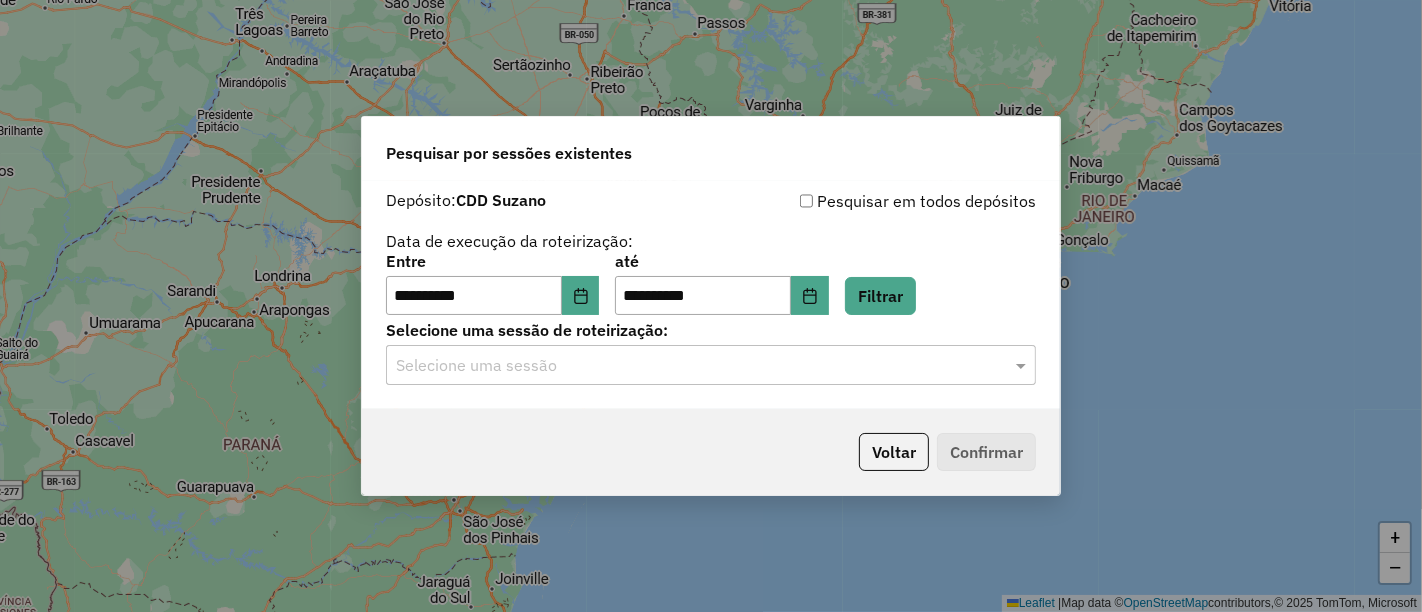 click 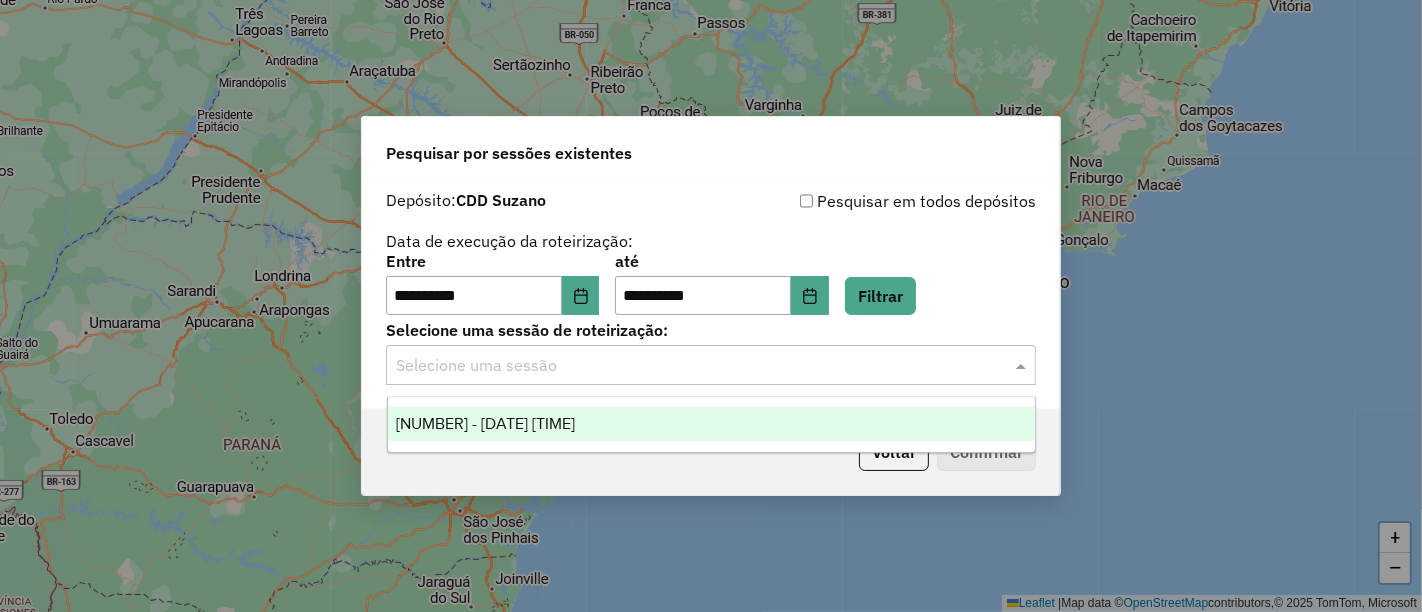 click on "1222408 - 02/08/2025 18:47" at bounding box center [711, 424] 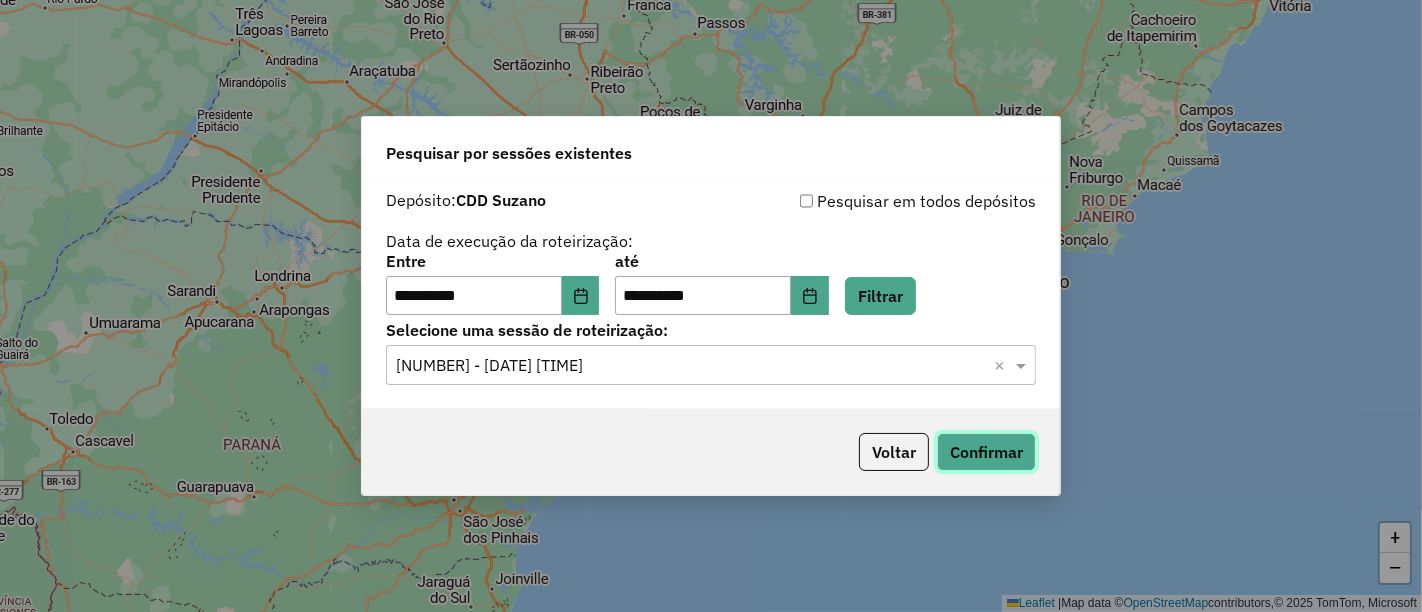 click on "Confirmar" 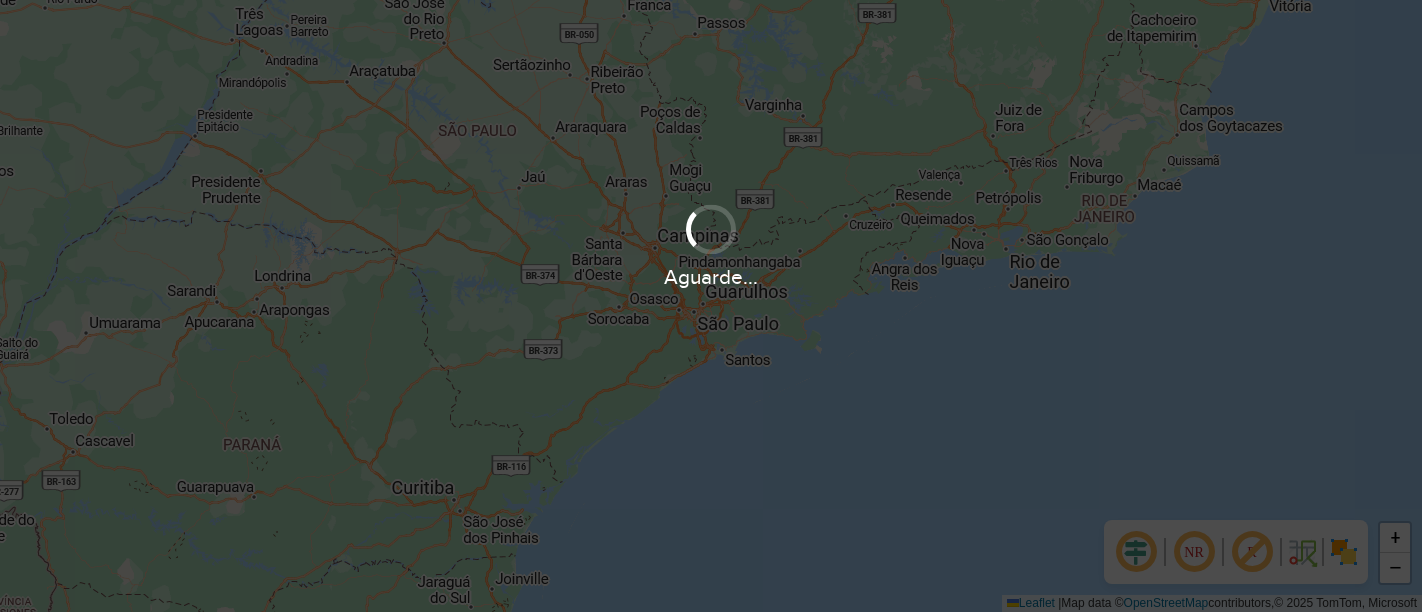 scroll, scrollTop: 0, scrollLeft: 0, axis: both 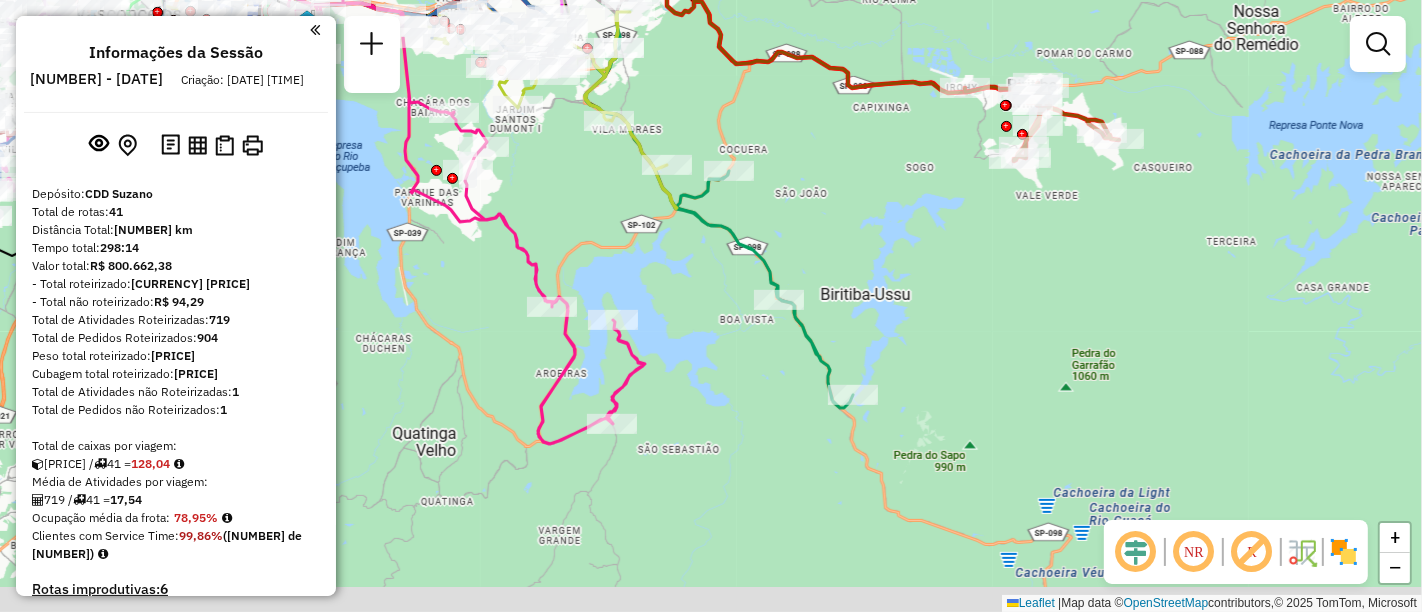 drag, startPoint x: 1014, startPoint y: 386, endPoint x: 871, endPoint y: 247, distance: 199.42416 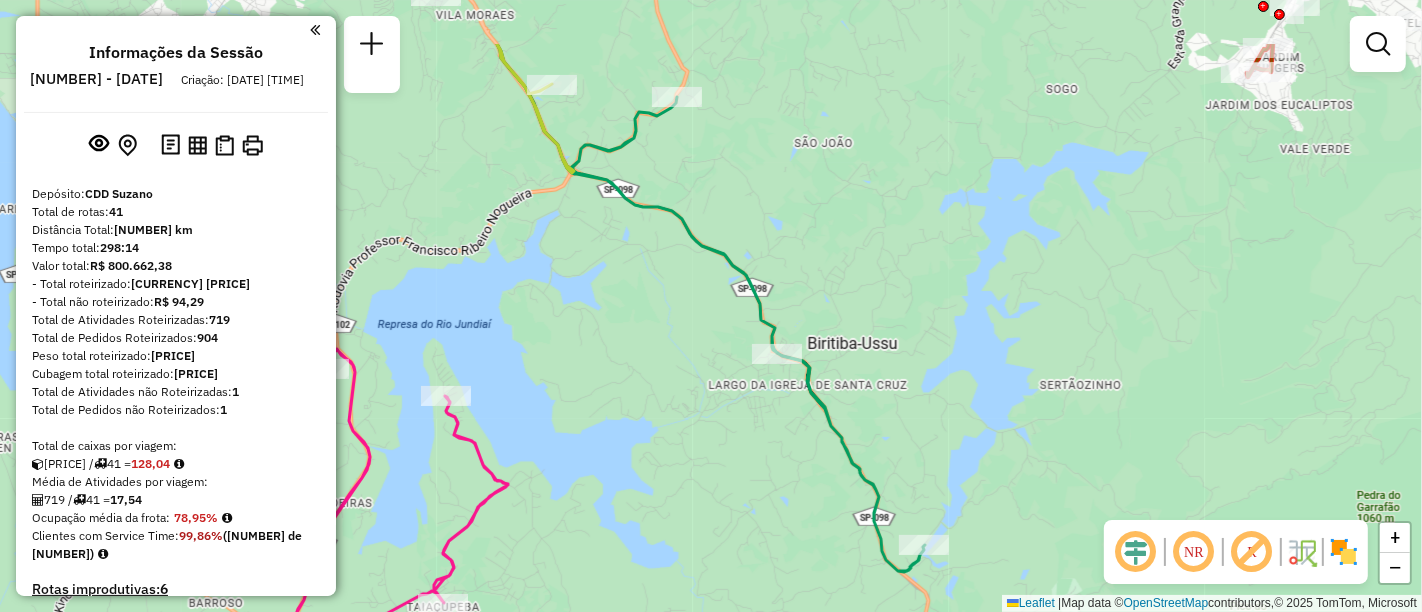 drag, startPoint x: 800, startPoint y: 281, endPoint x: 894, endPoint y: 350, distance: 116.60618 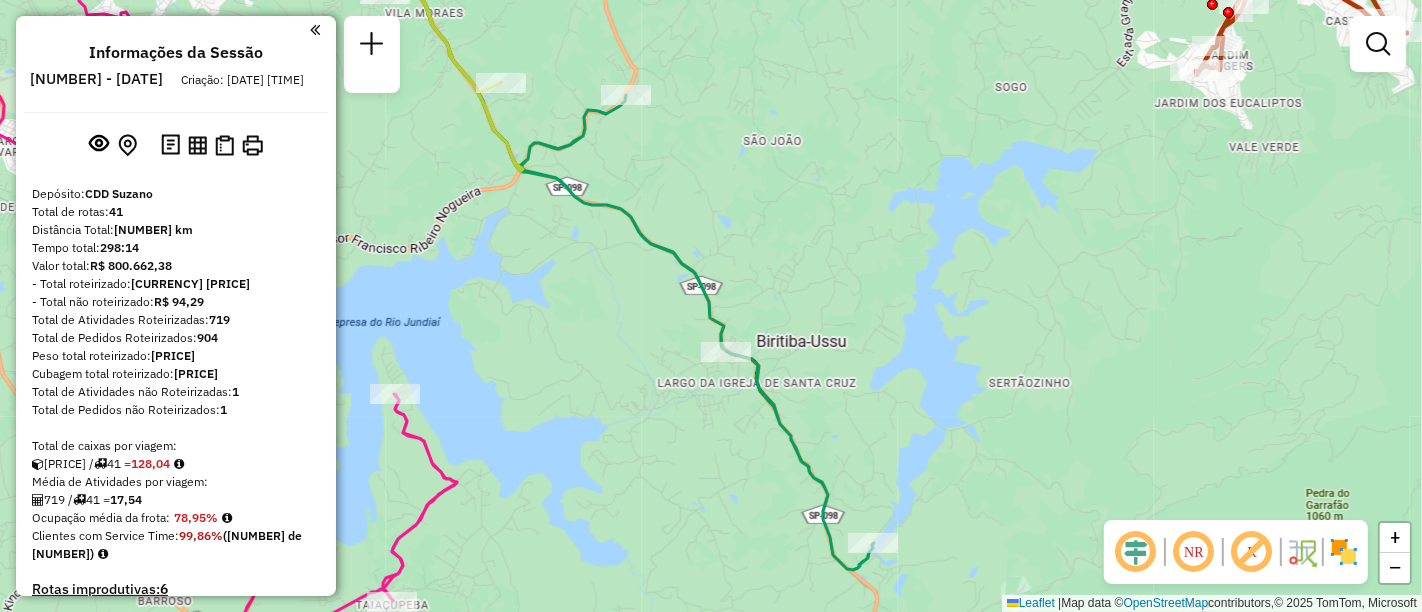 drag, startPoint x: 951, startPoint y: 138, endPoint x: 900, endPoint y: 141, distance: 51.088158 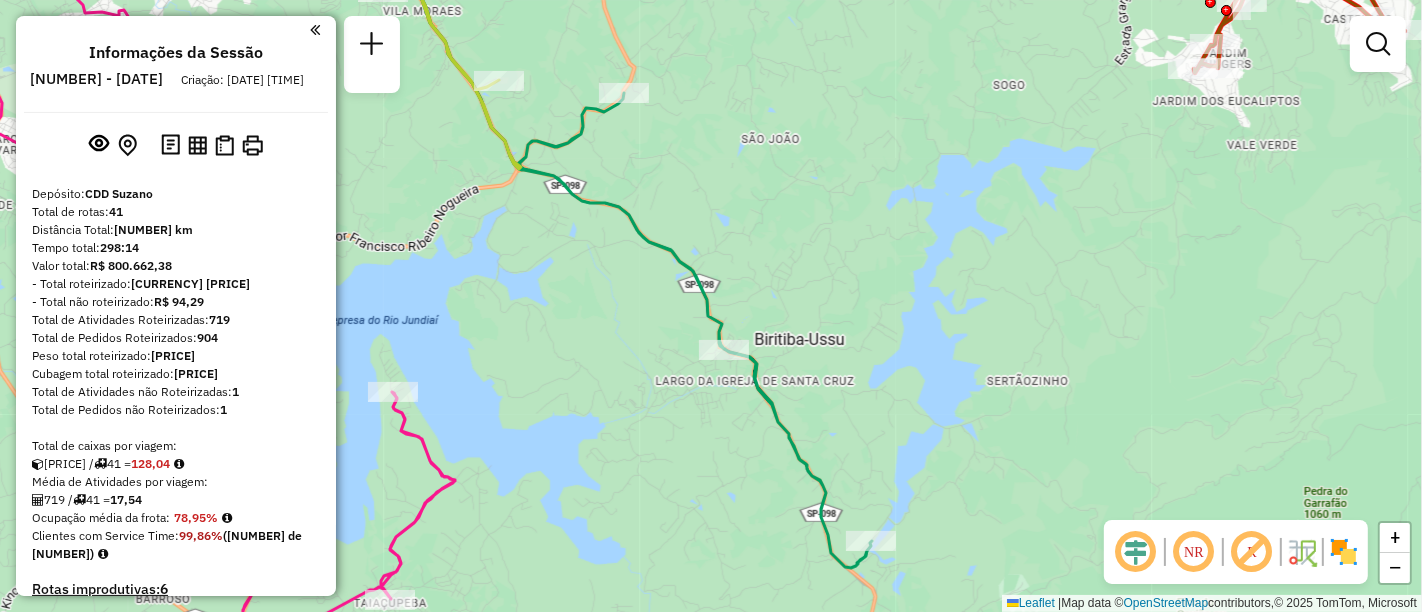 click 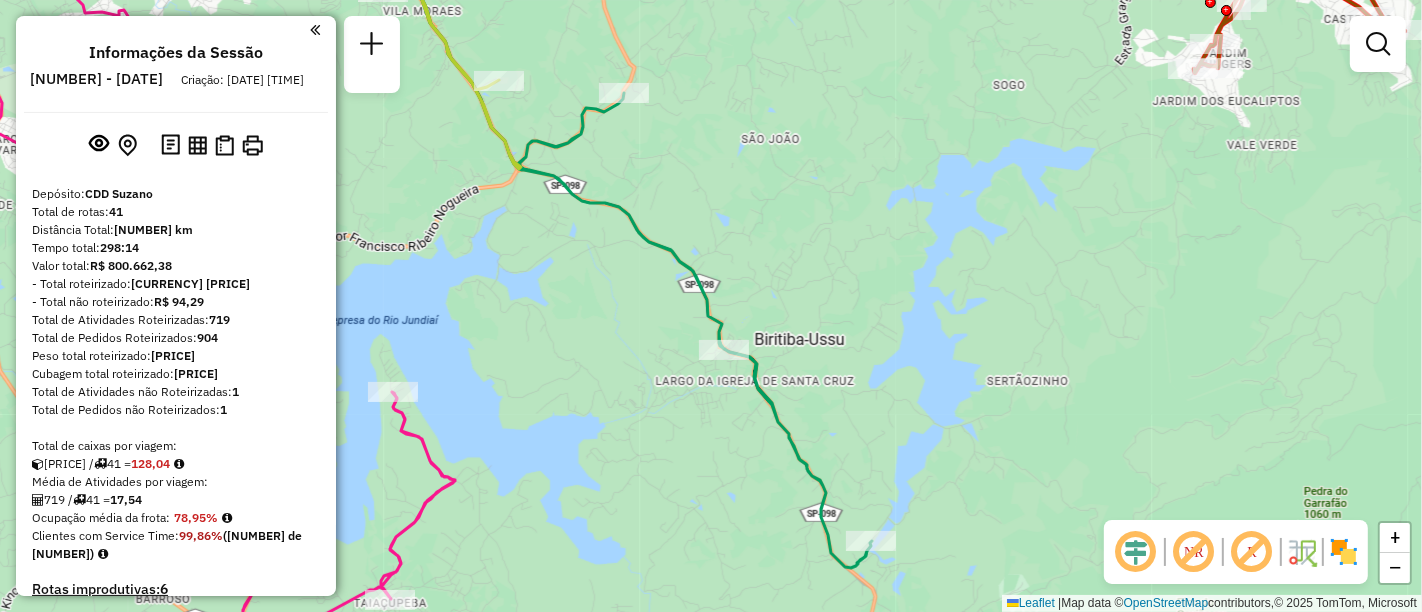 click 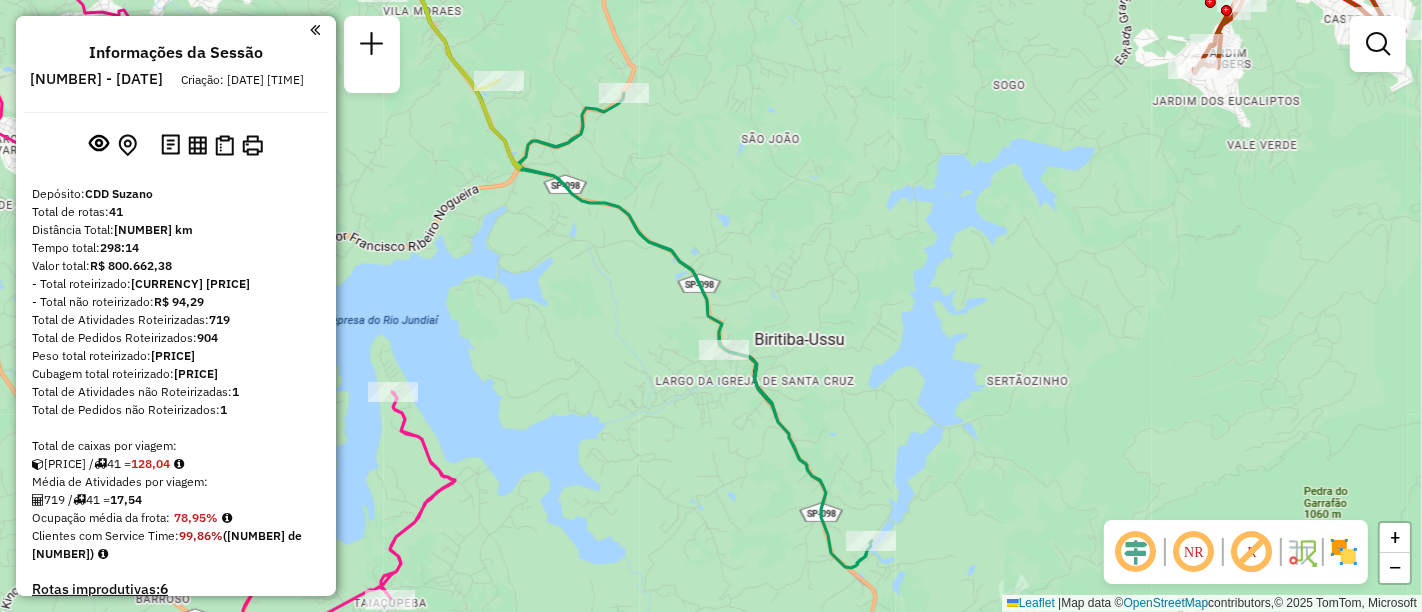 click 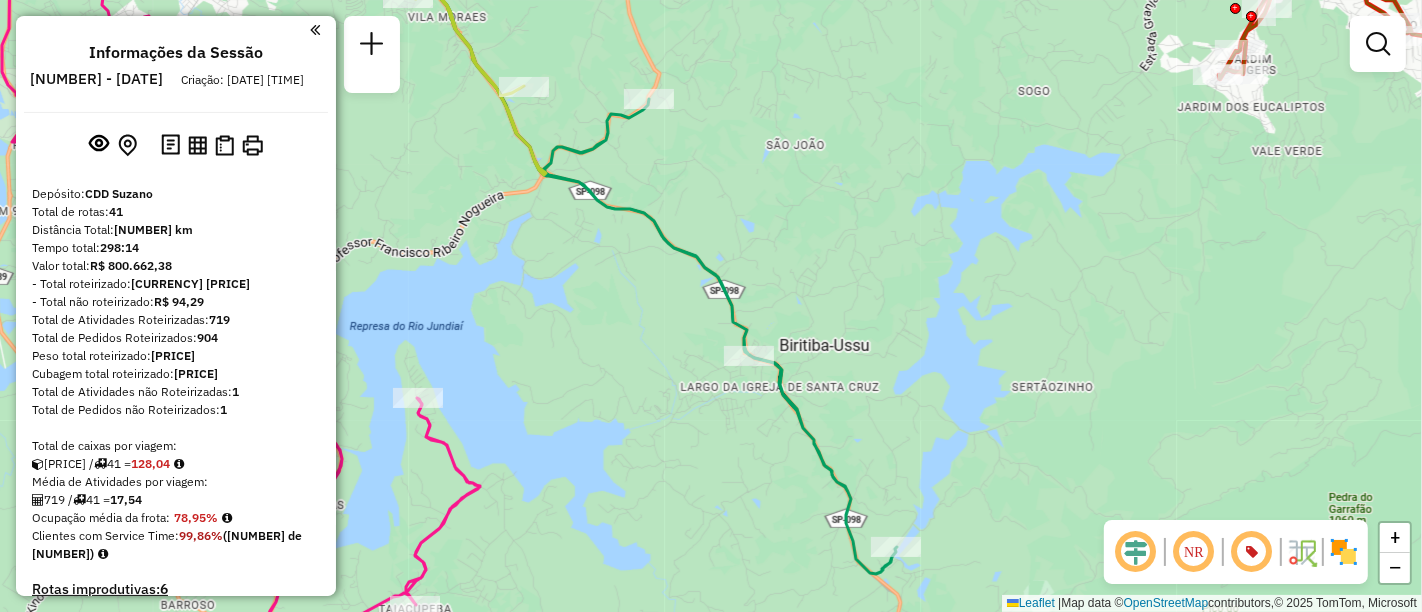 drag, startPoint x: 946, startPoint y: 438, endPoint x: 971, endPoint y: 444, distance: 25.70992 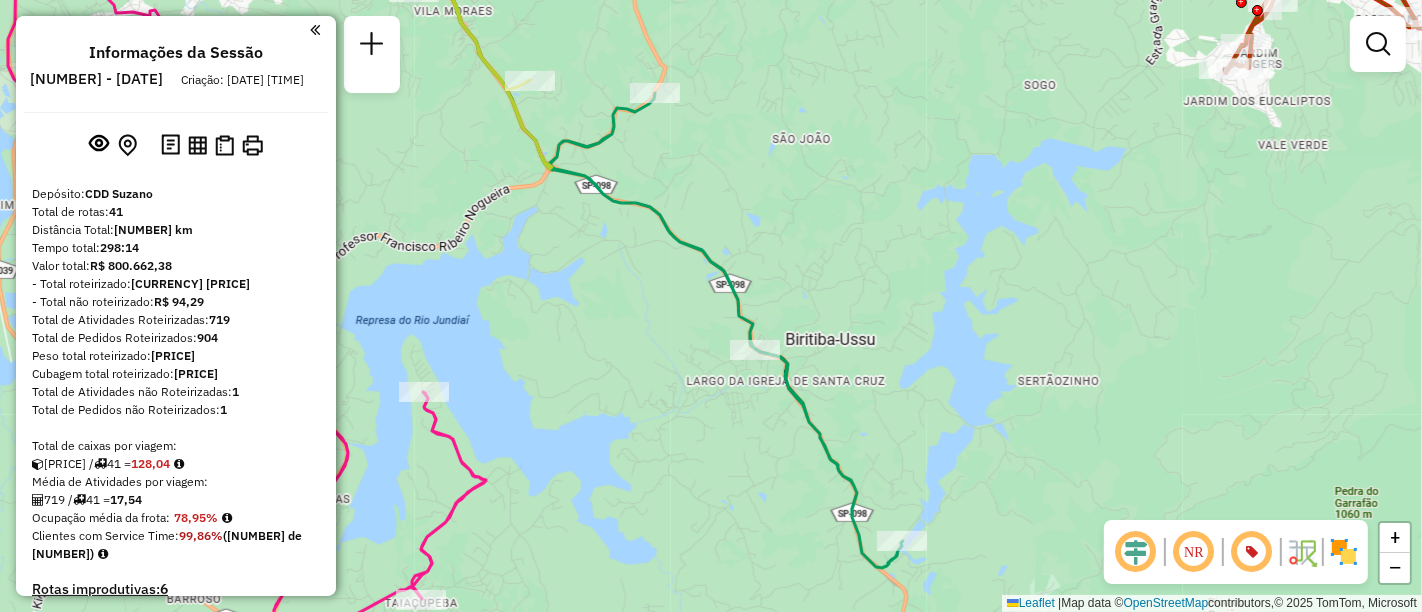 click on "Janela de atendimento Grade de atendimento Capacidade Transportadoras Veículos Cliente Pedidos  Rotas Selecione os dias de semana para filtrar as janelas de atendimento  Seg   Ter   Qua   Qui   Sex   Sáb   Dom  Informe o período da janela de atendimento: De: Até:  Filtrar exatamente a janela do cliente  Considerar janela de atendimento padrão  Selecione os dias de semana para filtrar as grades de atendimento  Seg   Ter   Qua   Qui   Sex   Sáb   Dom   Considerar clientes sem dia de atendimento cadastrado  Clientes fora do dia de atendimento selecionado Filtrar as atividades entre os valores definidos abaixo:  Peso mínimo:   Peso máximo:   Cubagem mínima:   Cubagem máxima:   De:   Até:  Filtrar as atividades entre o tempo de atendimento definido abaixo:  De:   Até:   Considerar capacidade total dos clientes não roteirizados Transportadora: Selecione um ou mais itens Tipo de veículo: Selecione um ou mais itens Veículo: Selecione um ou mais itens Motorista: Selecione um ou mais itens Nome: Rótulo:" 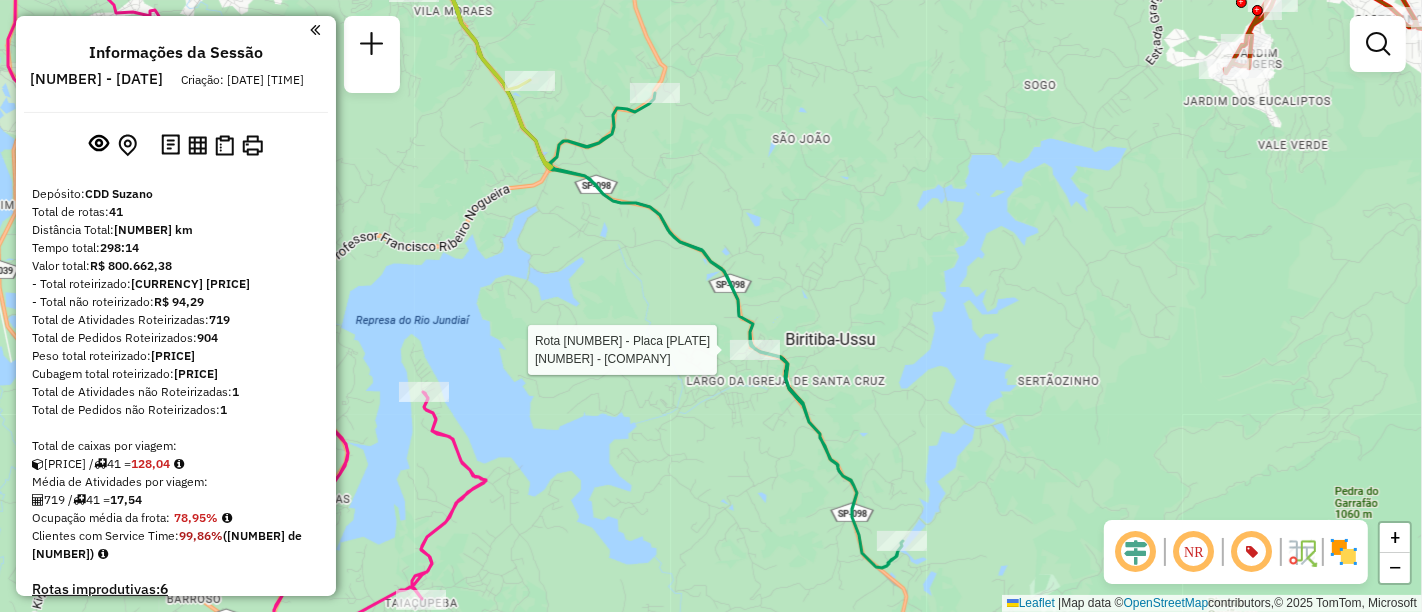 select on "**********" 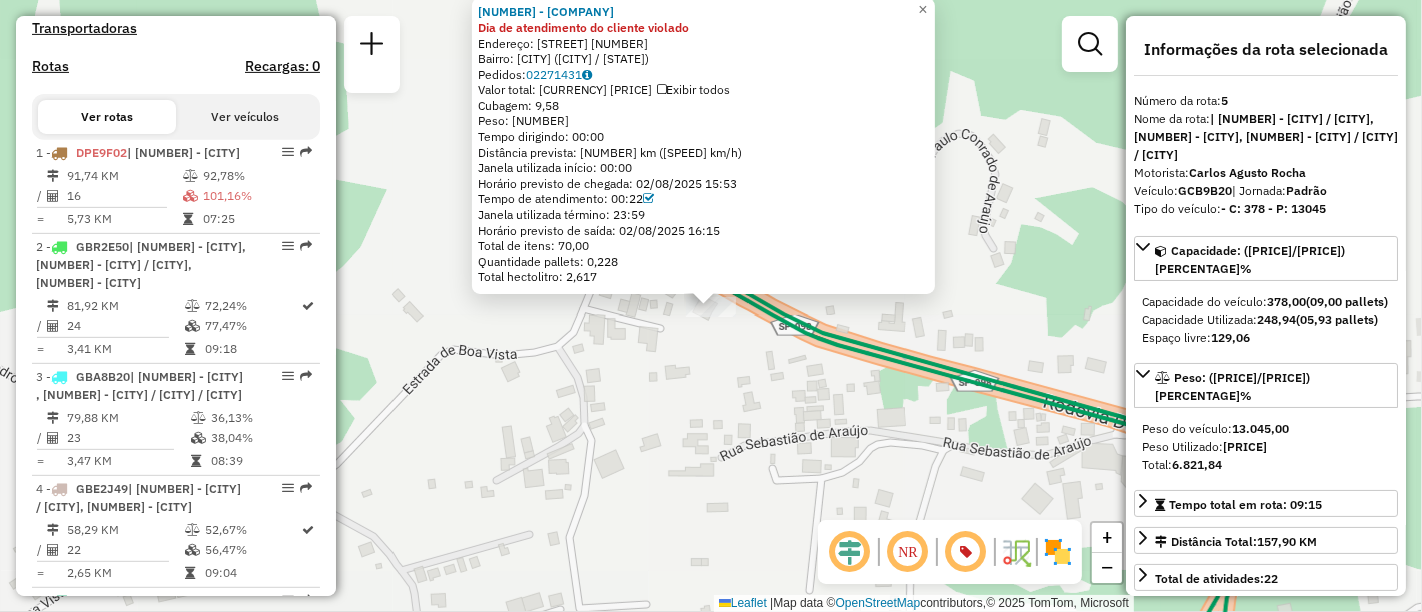 scroll, scrollTop: 1356, scrollLeft: 0, axis: vertical 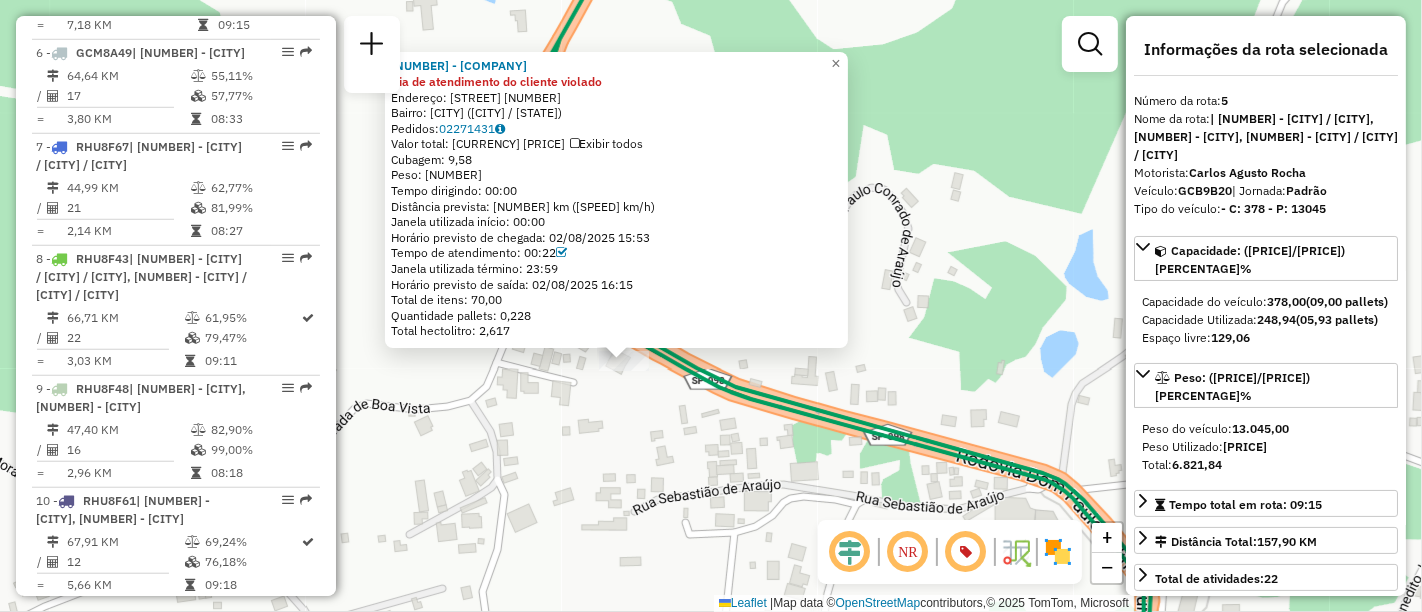 drag, startPoint x: 1016, startPoint y: 291, endPoint x: 929, endPoint y: 345, distance: 102.396286 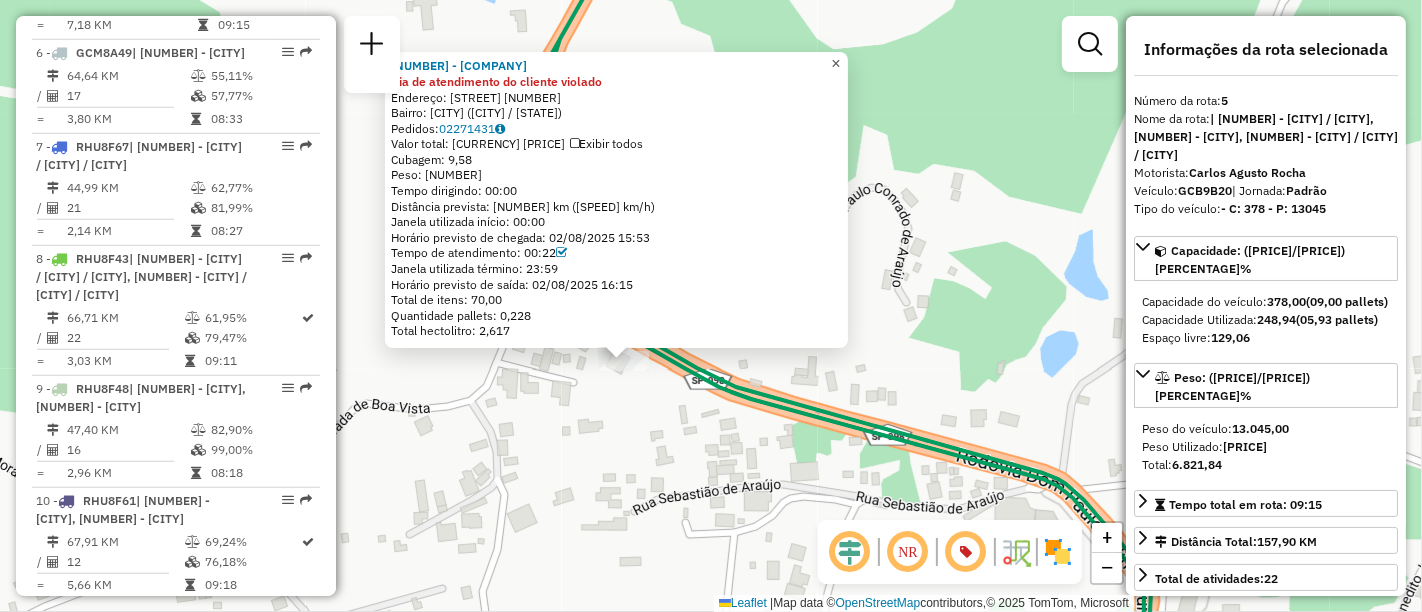 click on "×" 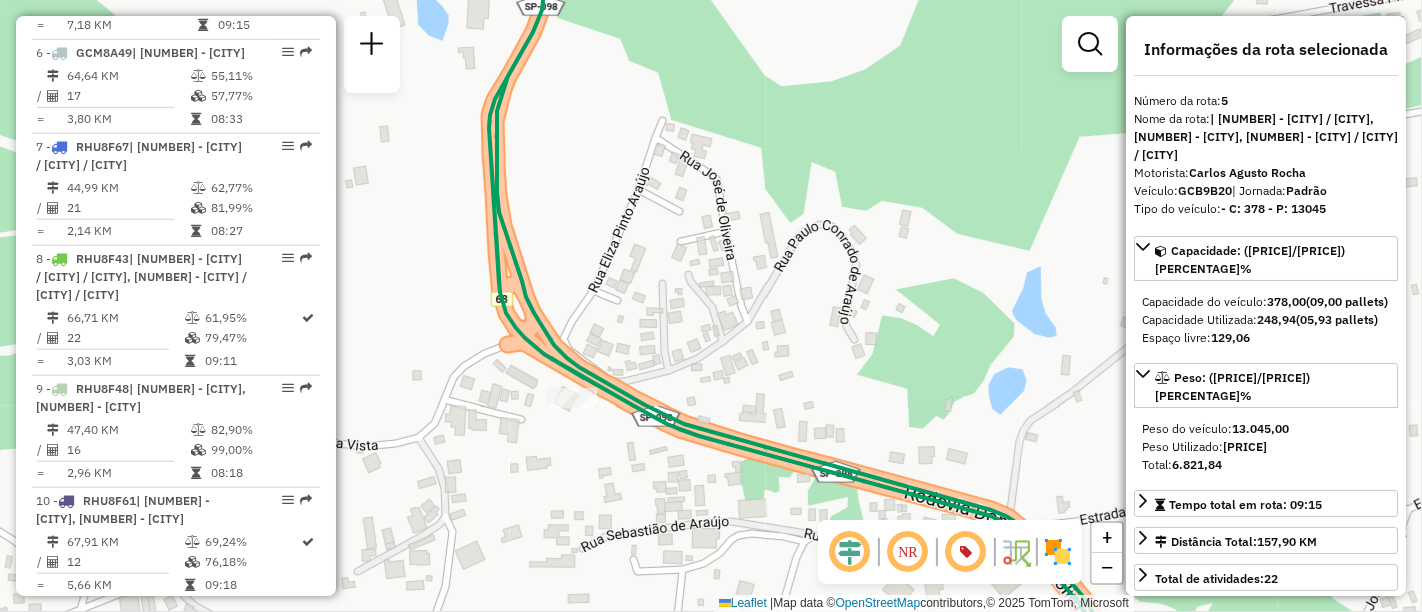 drag, startPoint x: 888, startPoint y: 310, endPoint x: 875, endPoint y: 301, distance: 15.811388 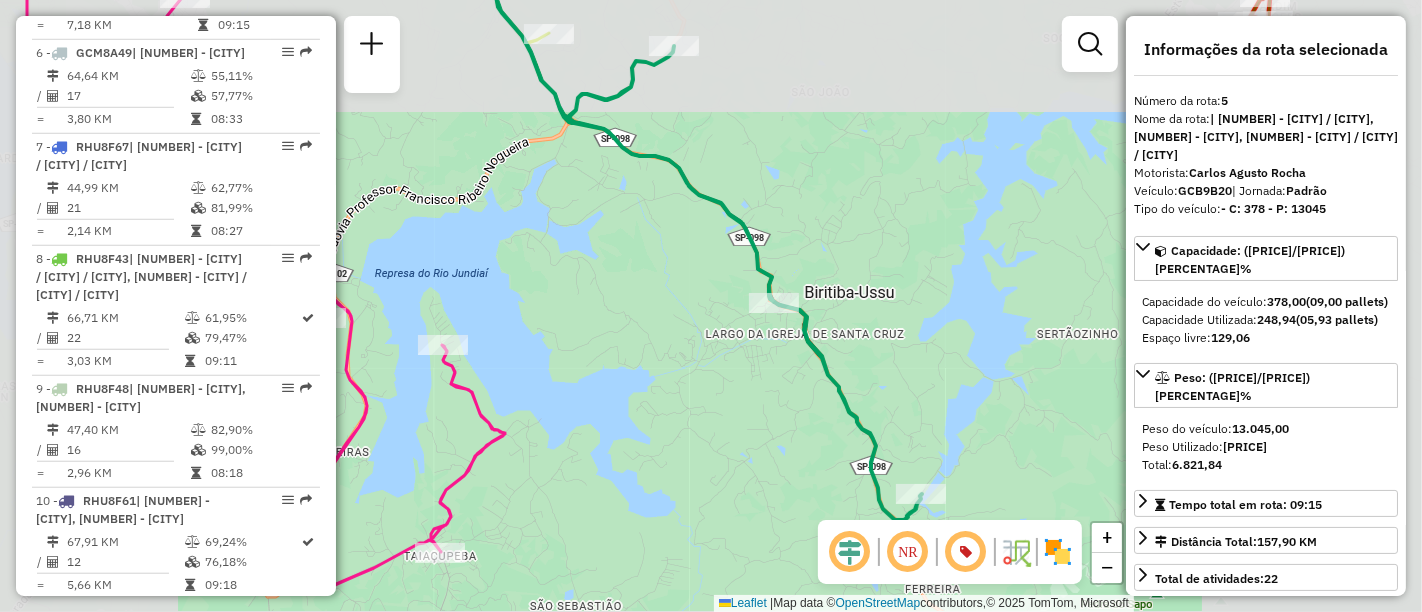 drag, startPoint x: 854, startPoint y: 305, endPoint x: 862, endPoint y: 279, distance: 27.202942 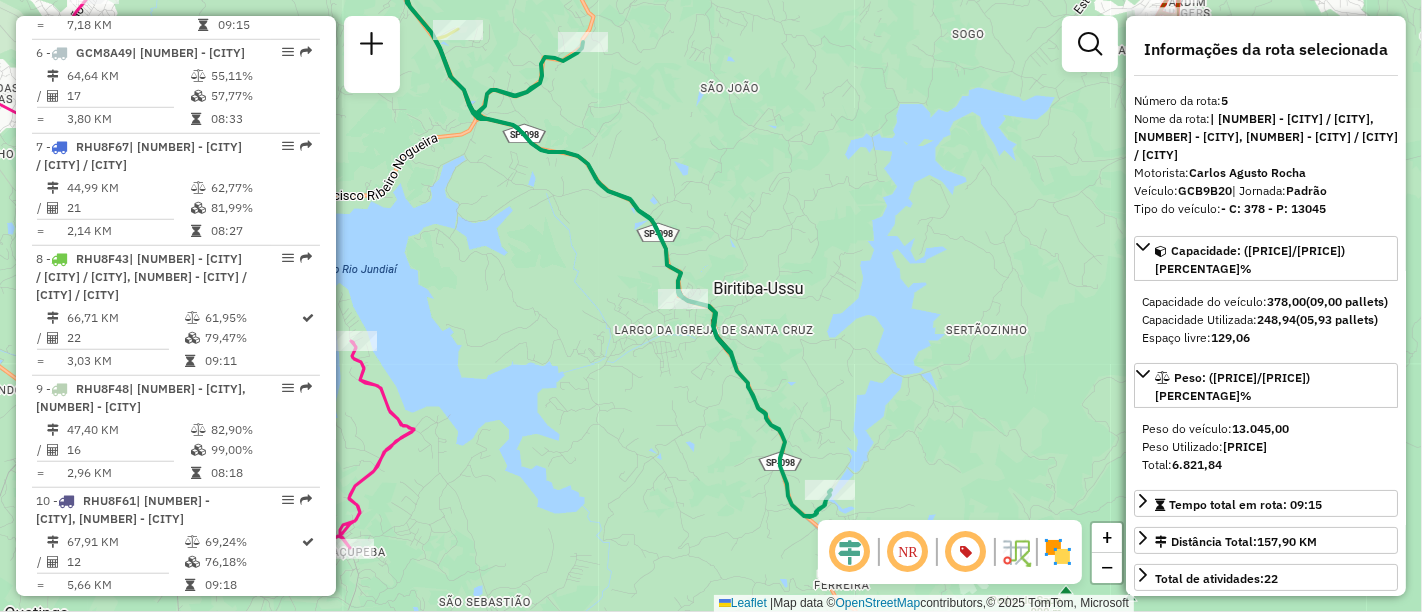drag, startPoint x: 867, startPoint y: 270, endPoint x: 775, endPoint y: 265, distance: 92.13577 